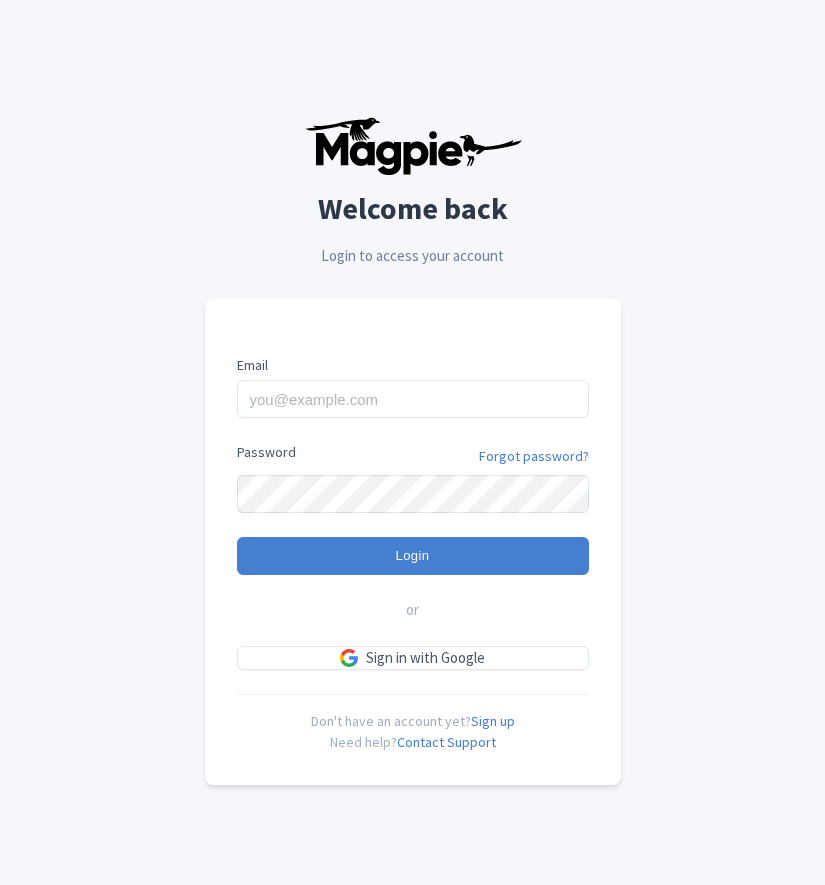 scroll, scrollTop: 0, scrollLeft: 0, axis: both 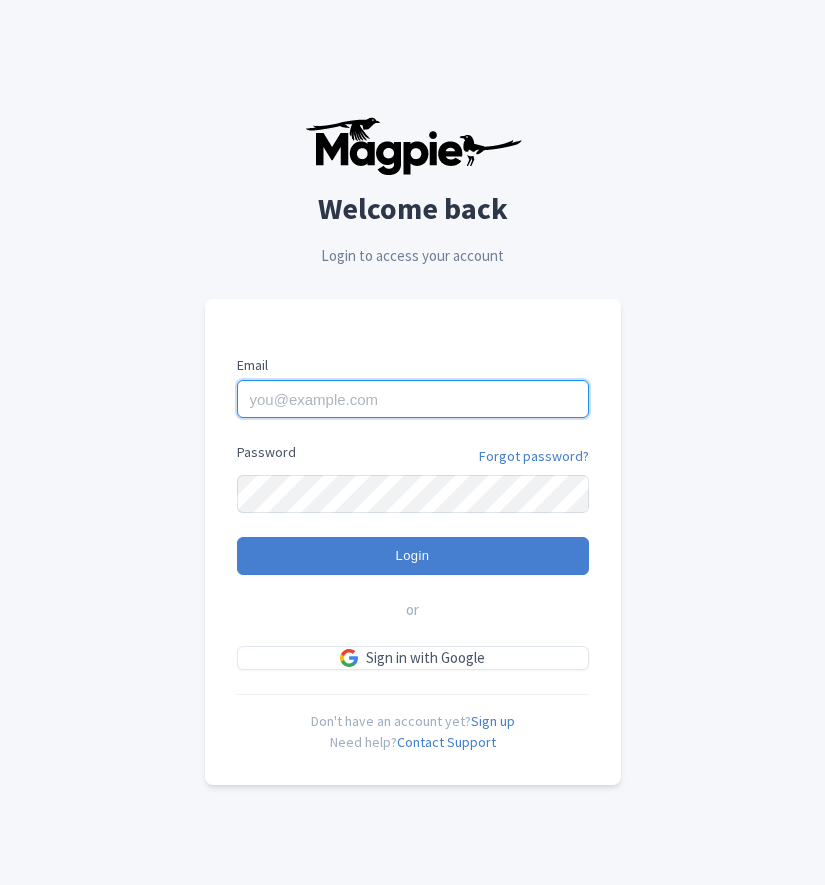 click on "Email" at bounding box center [413, 399] 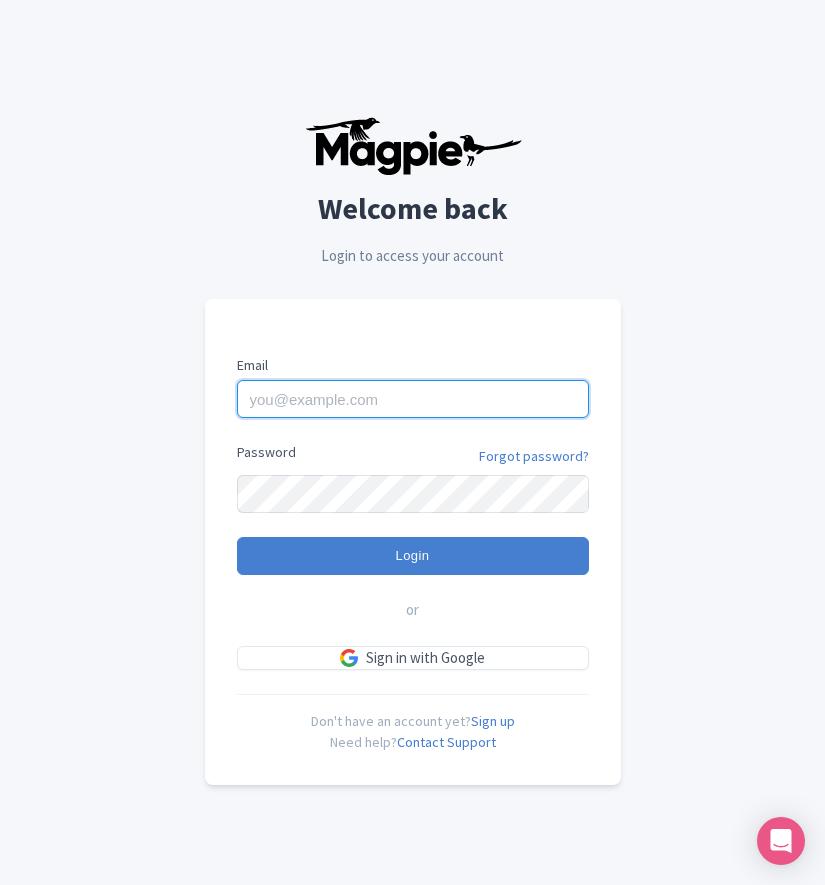 type on "benn.scully@sportswhereiam.com" 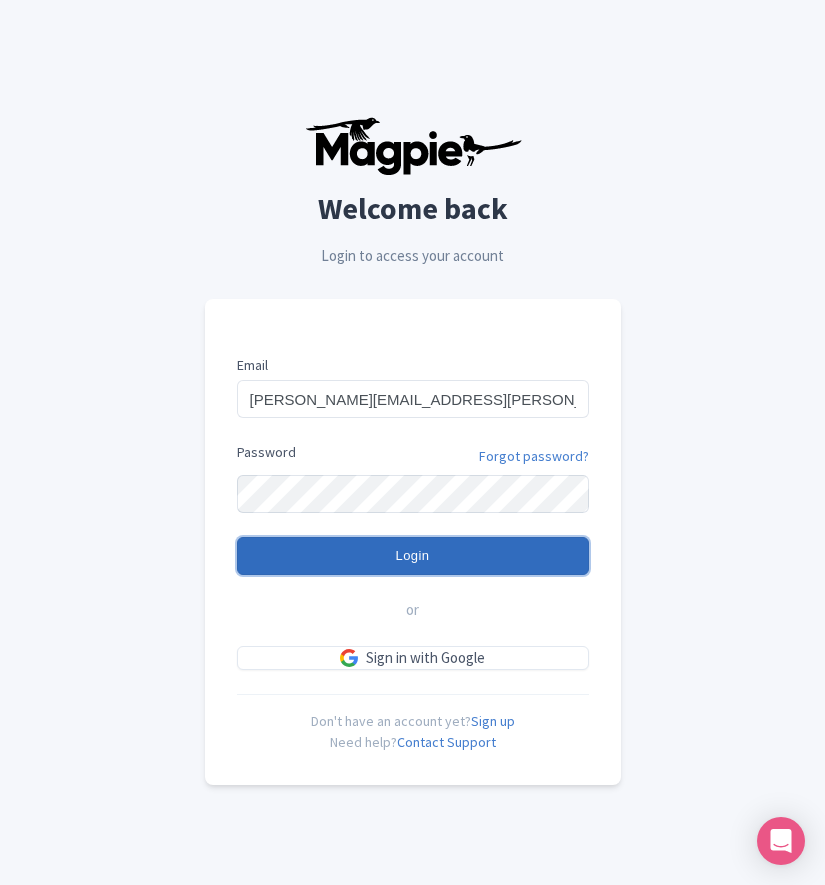 click on "Login" at bounding box center [413, 556] 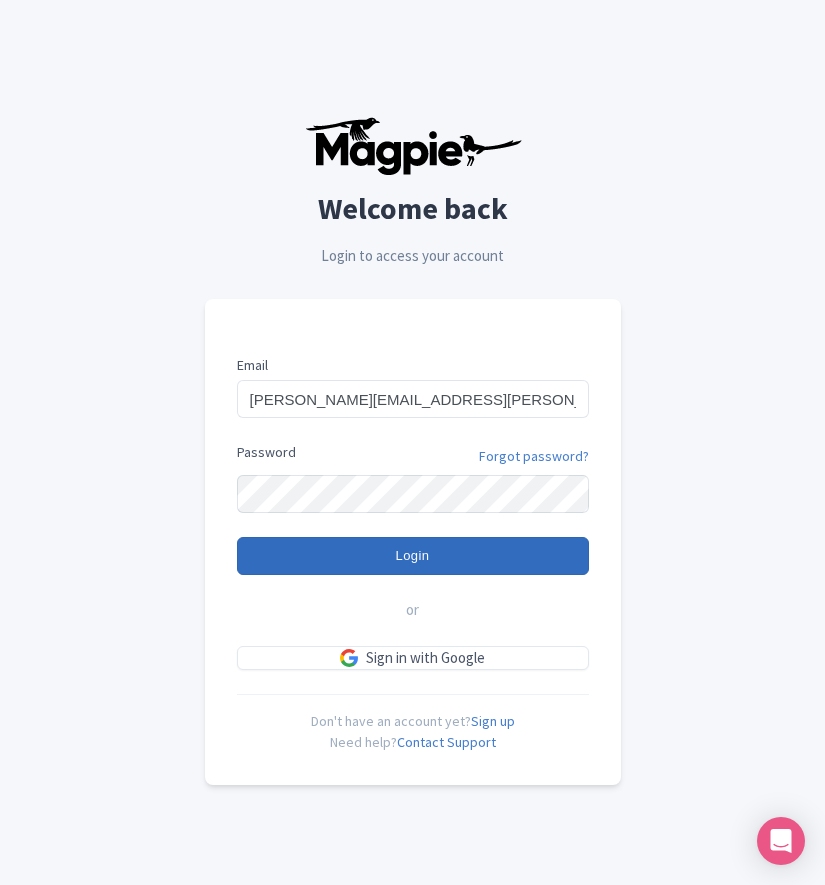 type on "Logging in..." 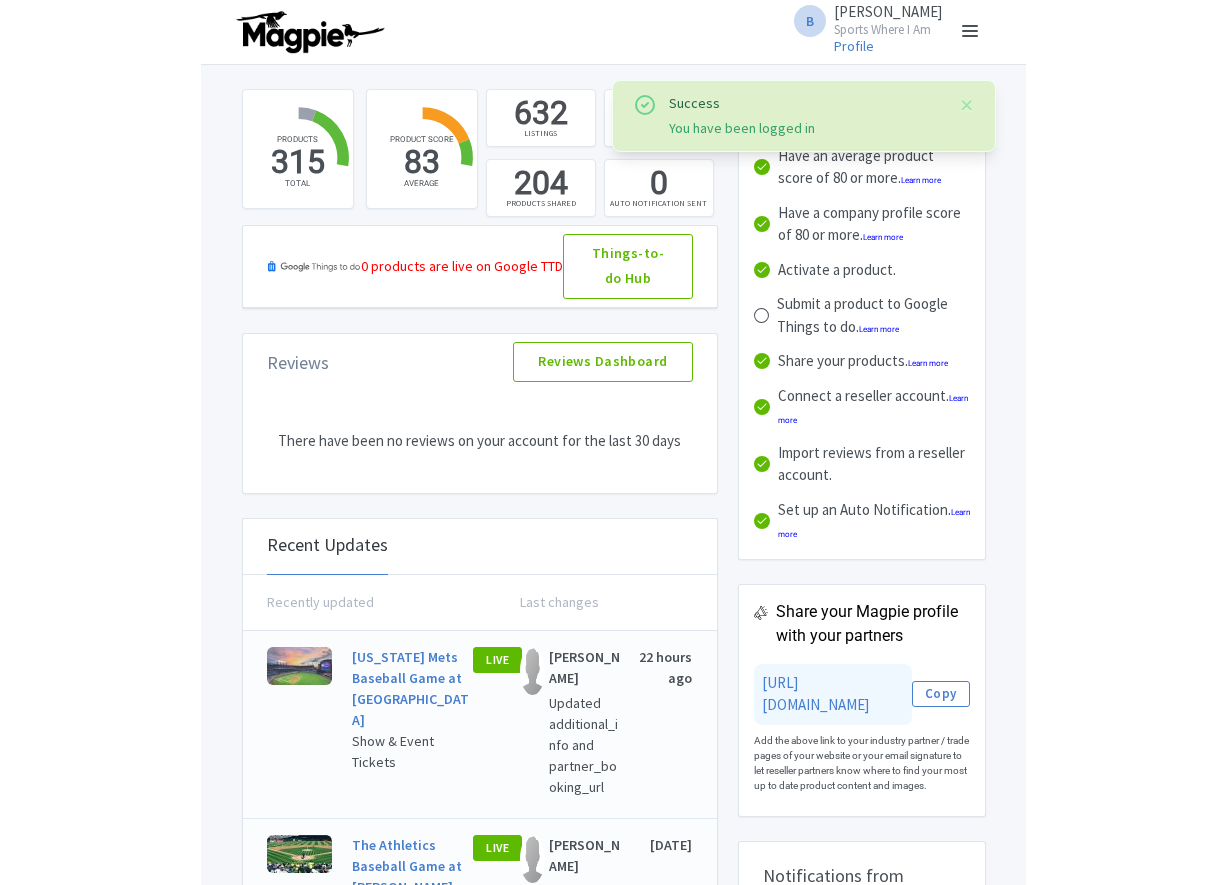 scroll, scrollTop: 0, scrollLeft: 0, axis: both 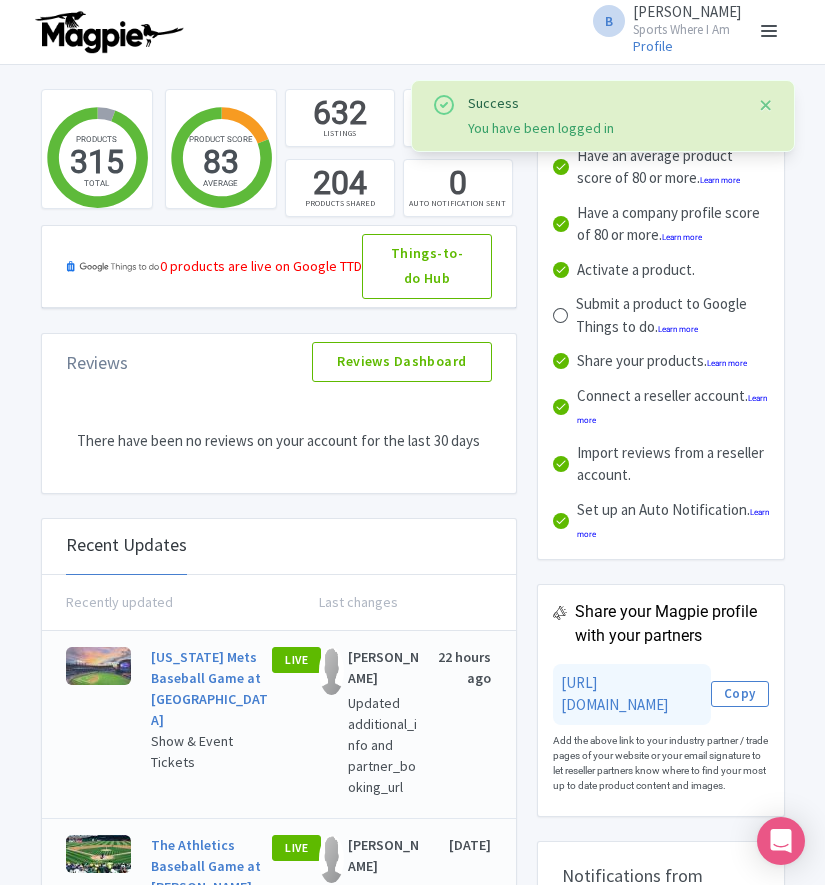 click at bounding box center [766, 105] 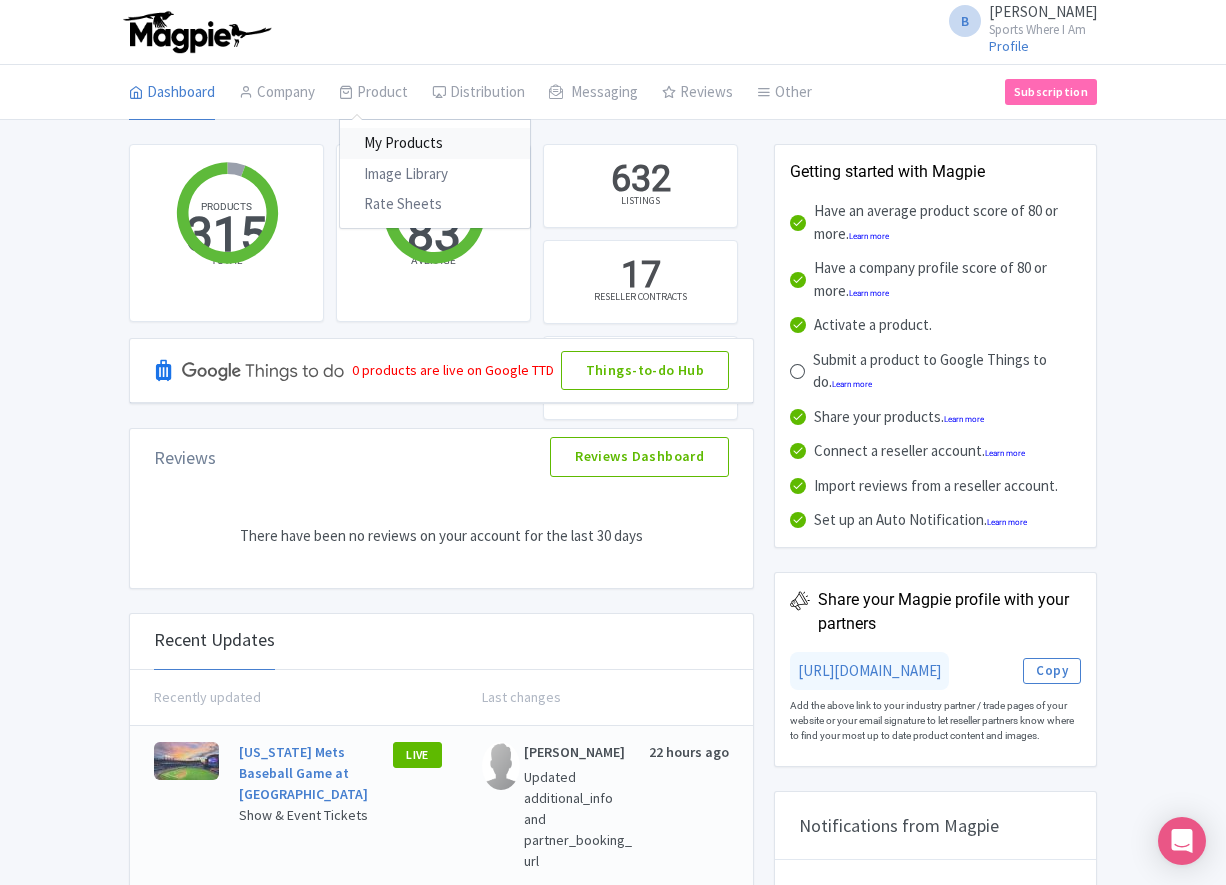 click on "My Products" at bounding box center [435, 143] 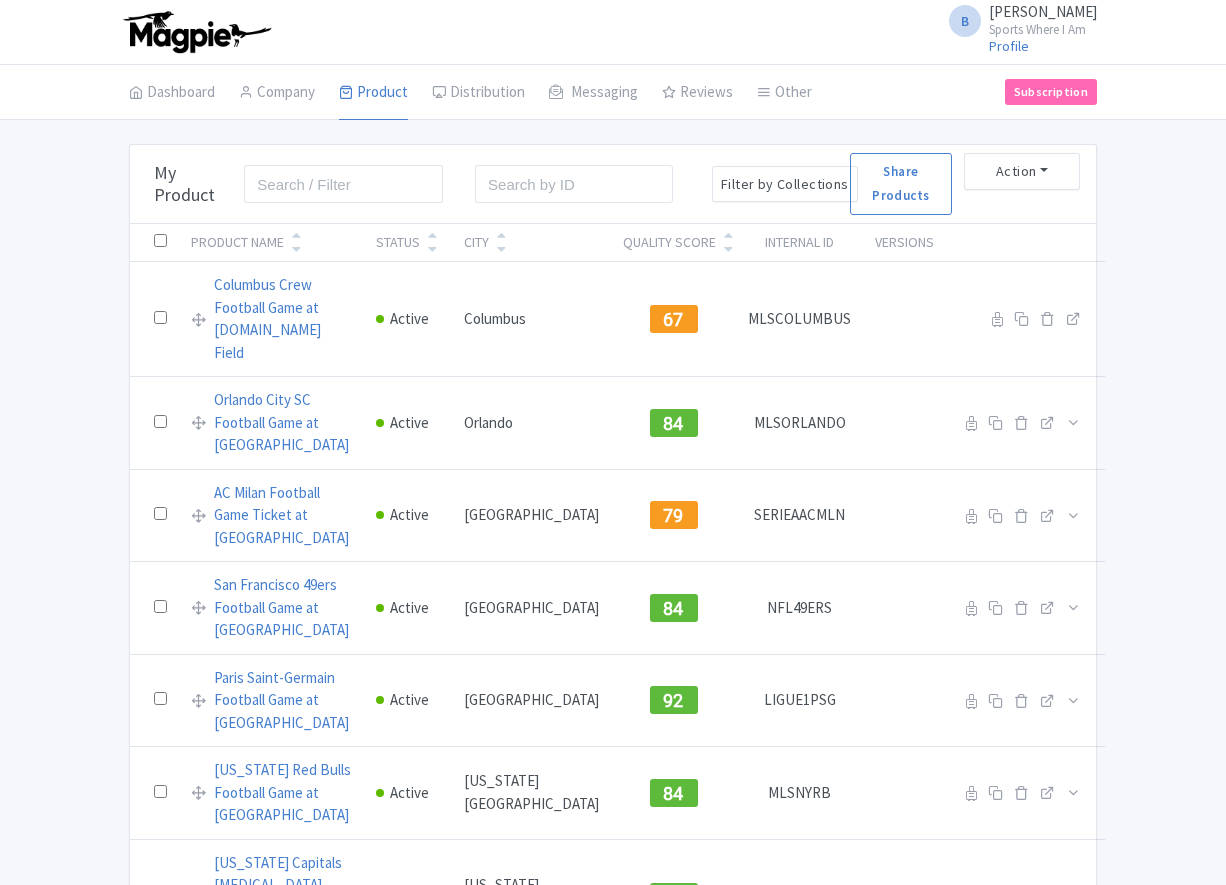 scroll, scrollTop: 0, scrollLeft: 0, axis: both 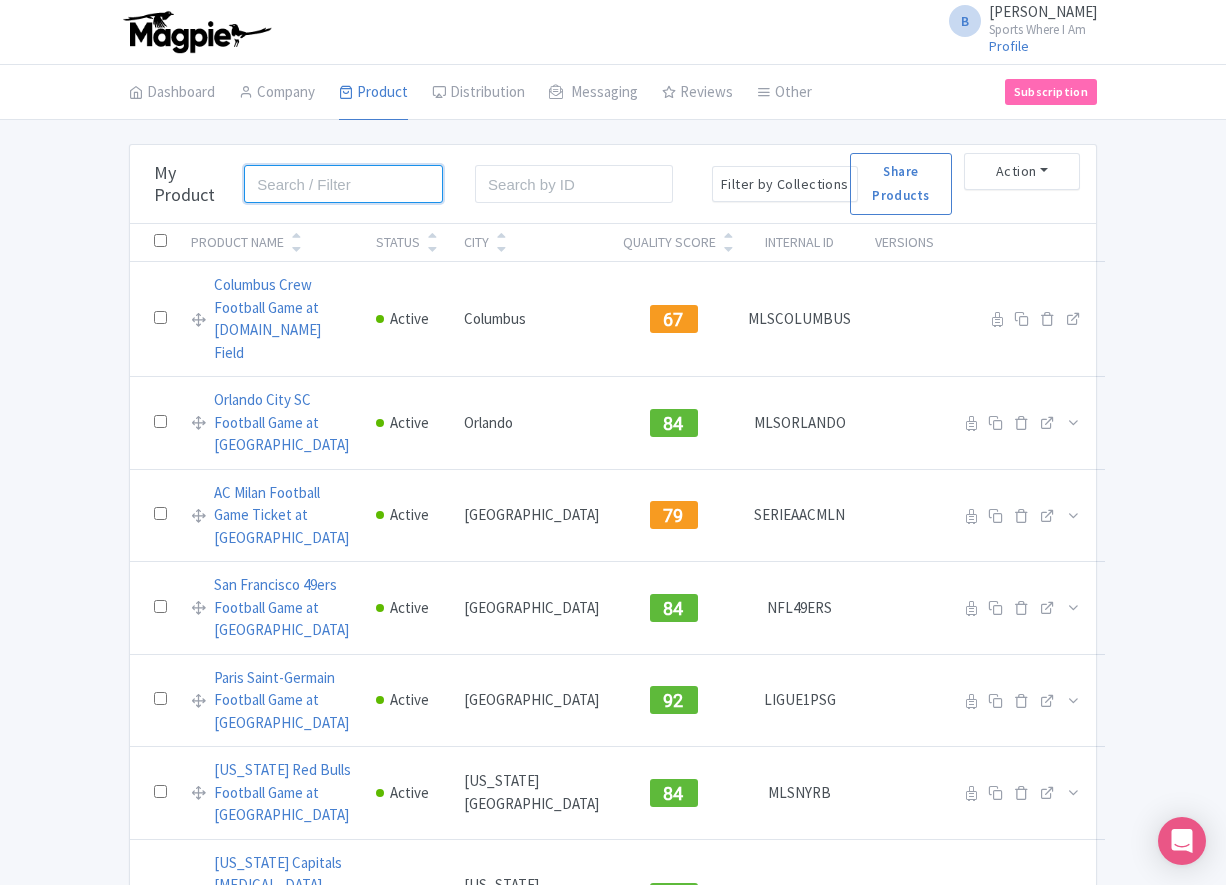 click at bounding box center [343, 184] 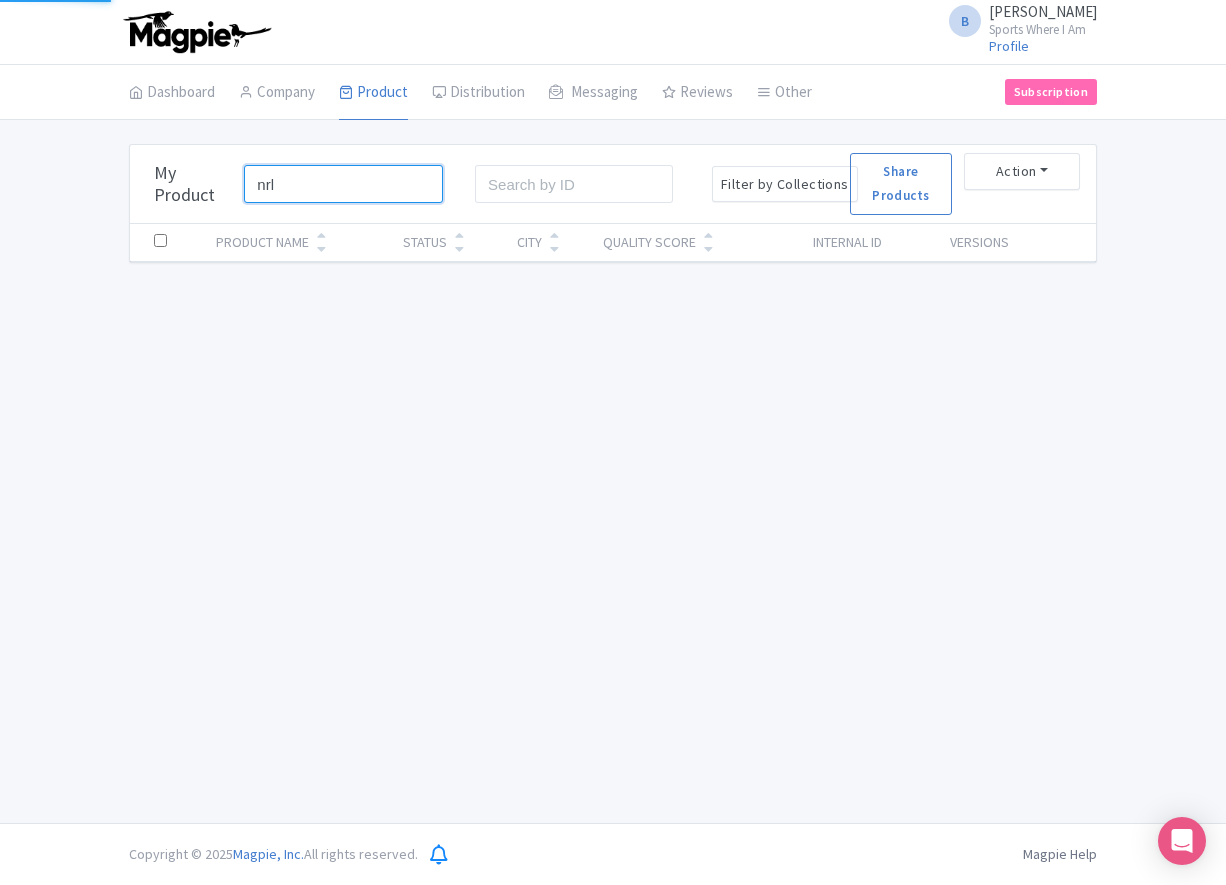 type on "nrl" 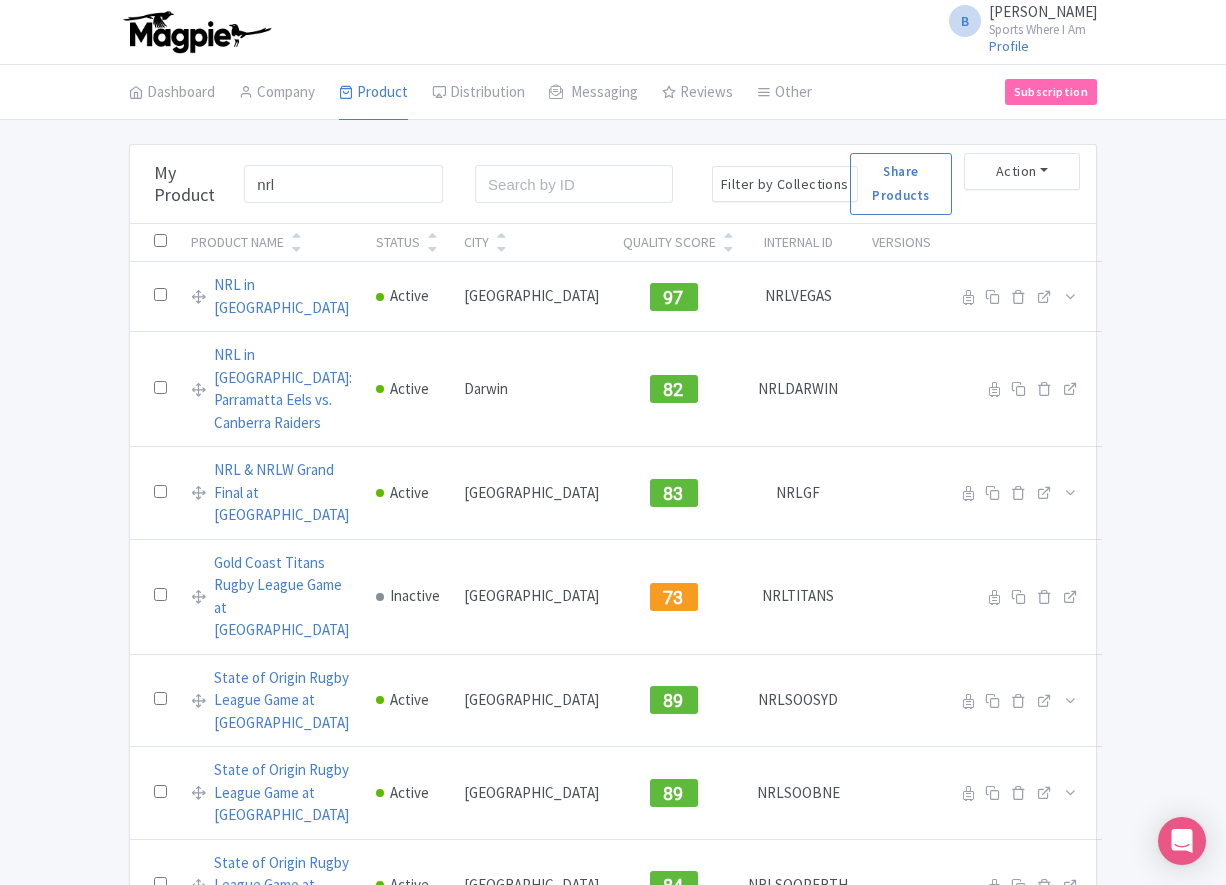 click on "Bulk Actions
Delete
Add to Collection
Share Products
Add to Collection
Collections   *
Add
Cancel
My Product
nrl
Search
Search
Filter by Collections
American Football
Australian Football League
Baseball
Basketball
Broadway
Bundesliga
Central
CET
Eastern
English Premier League
Football
Formula 1
GMT
Golf
Ice Hockey
J1 League
La Liga
Las Vegas
Ligue 1
Major League Baseball
MotoGP
Motorsport
Mountain
National Basketball Association
National Football League
National Hockey League
National Rugby League
Pacific
Rugby Union
Serie A
Six Nations
Super Rugby
Tennis
Theatre and Shows
West End
Reset
Share Products
Action" at bounding box center [613, 595] 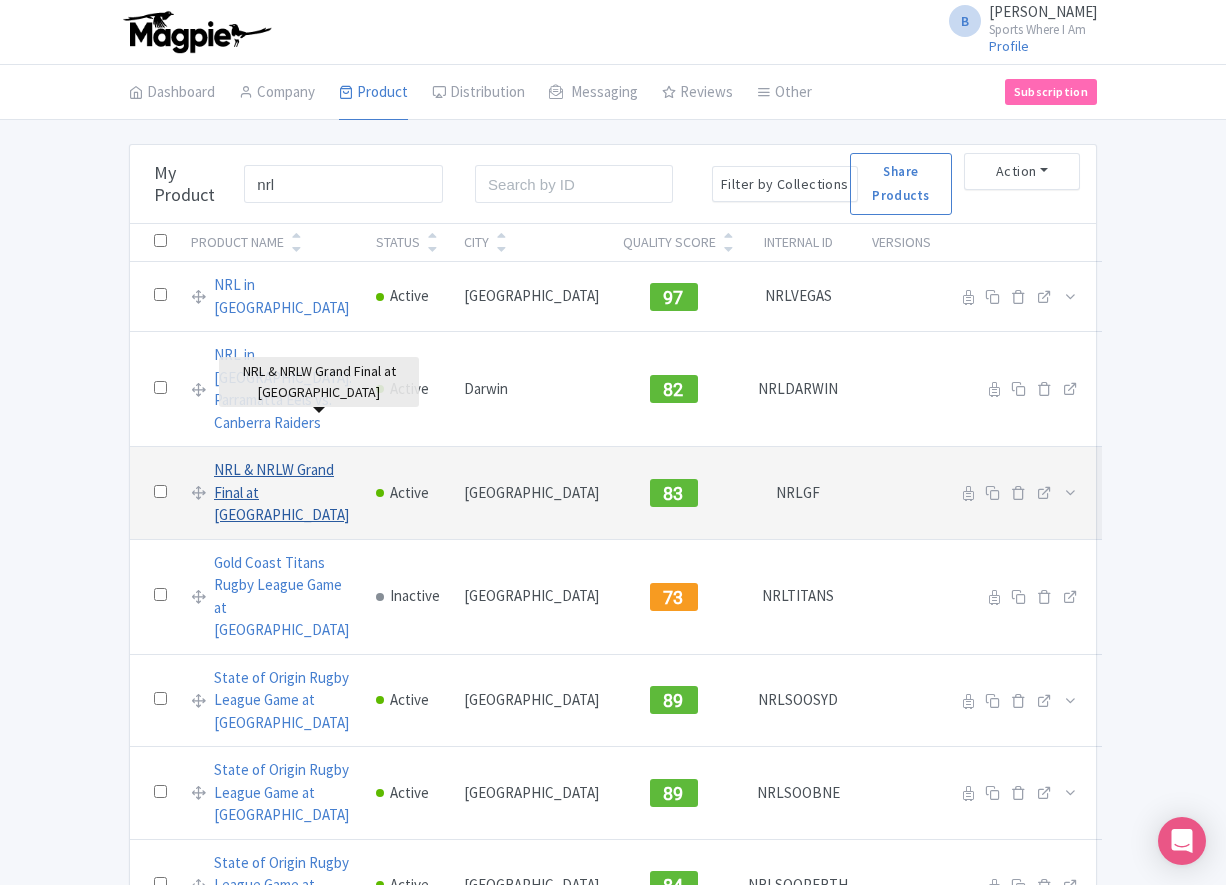 click on "NRL & NRLW Grand Final at [GEOGRAPHIC_DATA]" at bounding box center [283, 493] 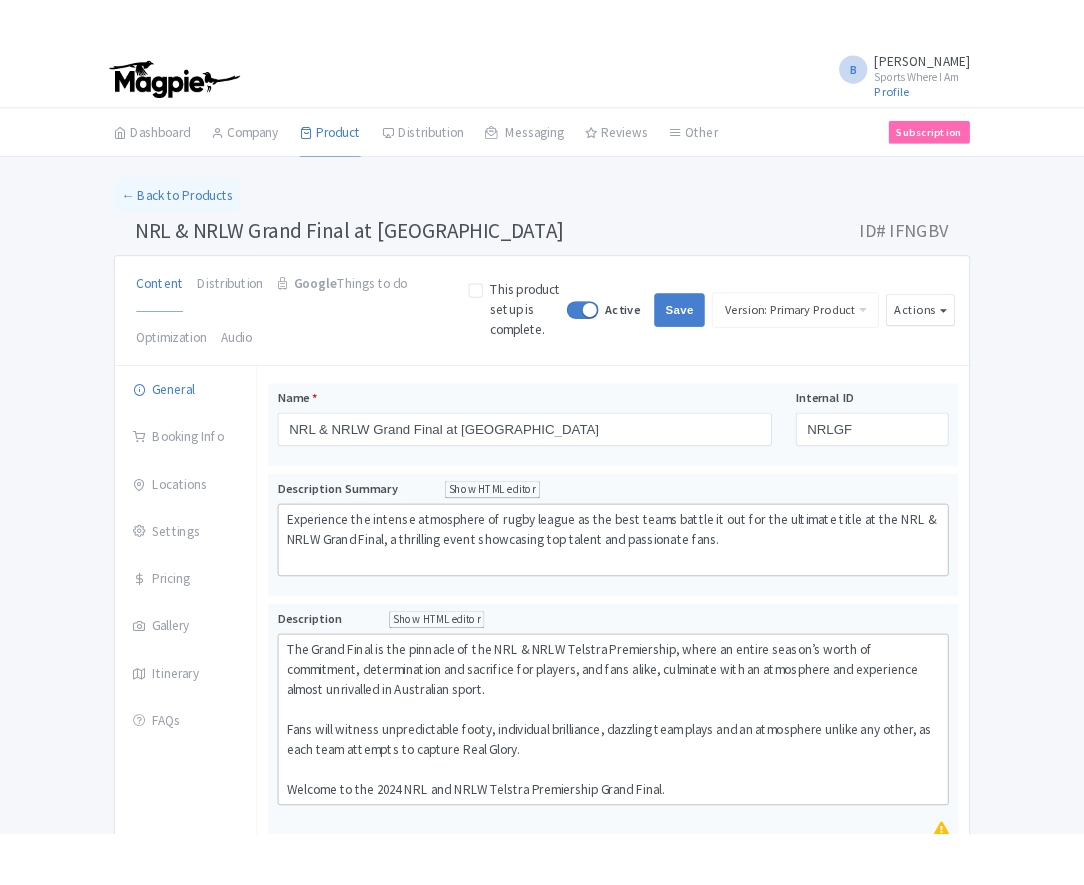 scroll, scrollTop: 0, scrollLeft: 0, axis: both 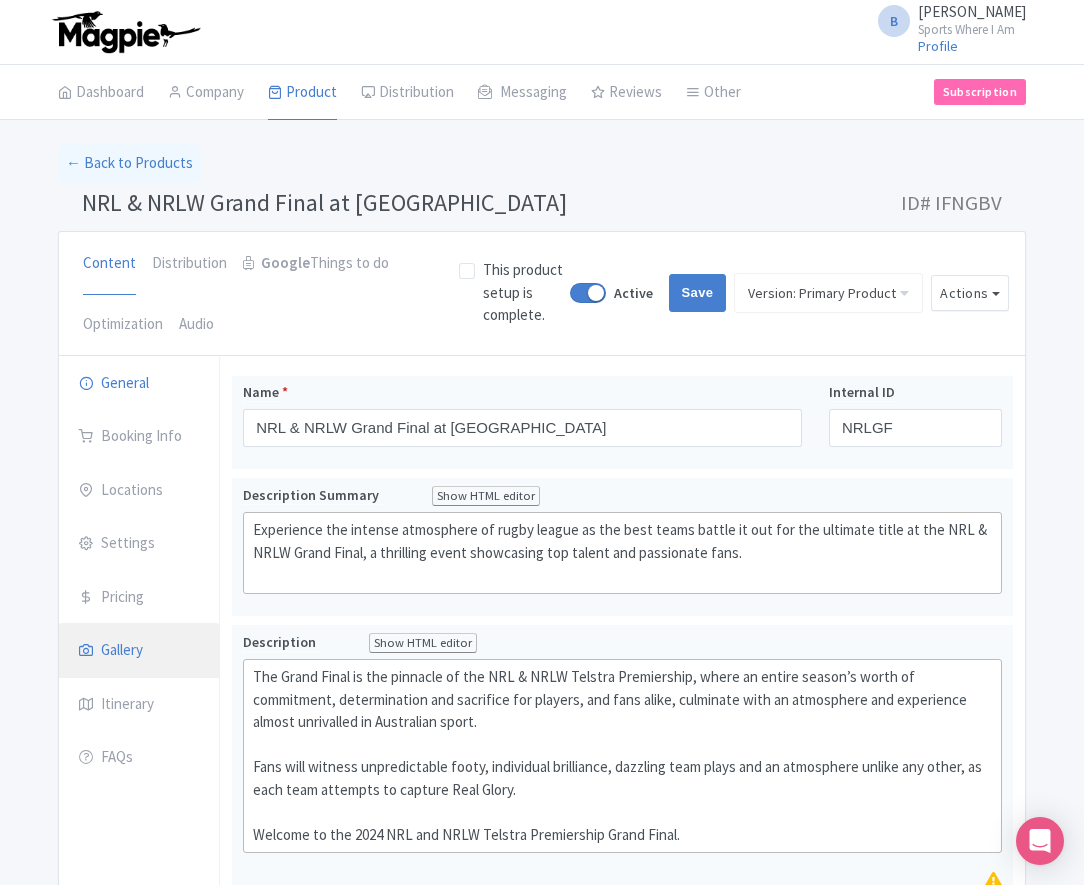 click on "Gallery" at bounding box center (139, 651) 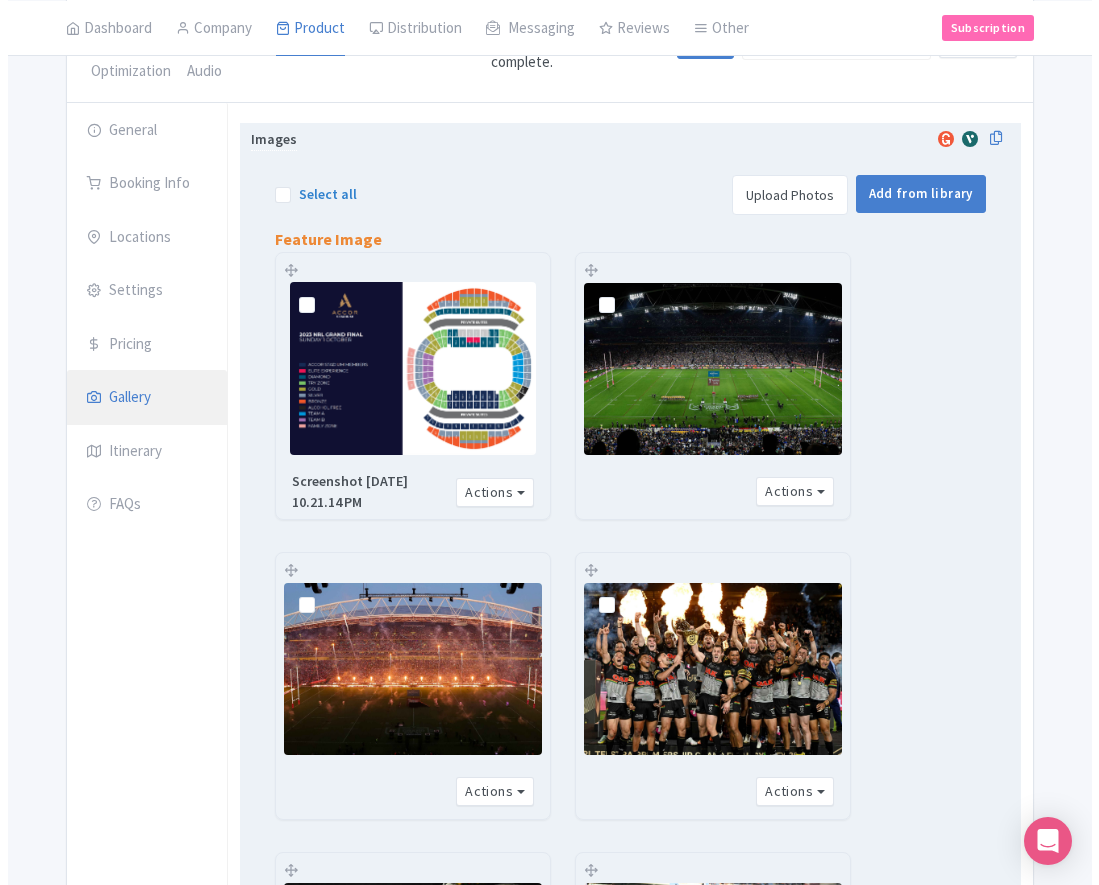 scroll, scrollTop: 284, scrollLeft: 0, axis: vertical 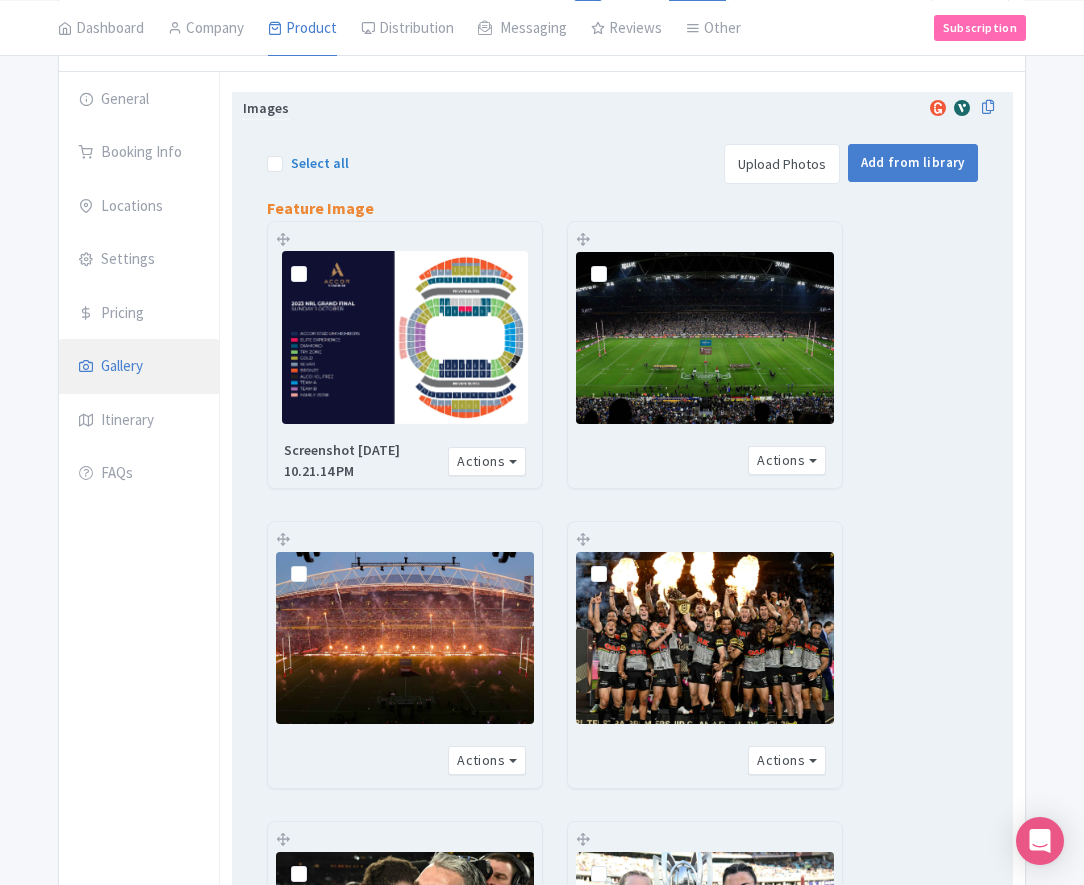 click at bounding box center (405, 337) 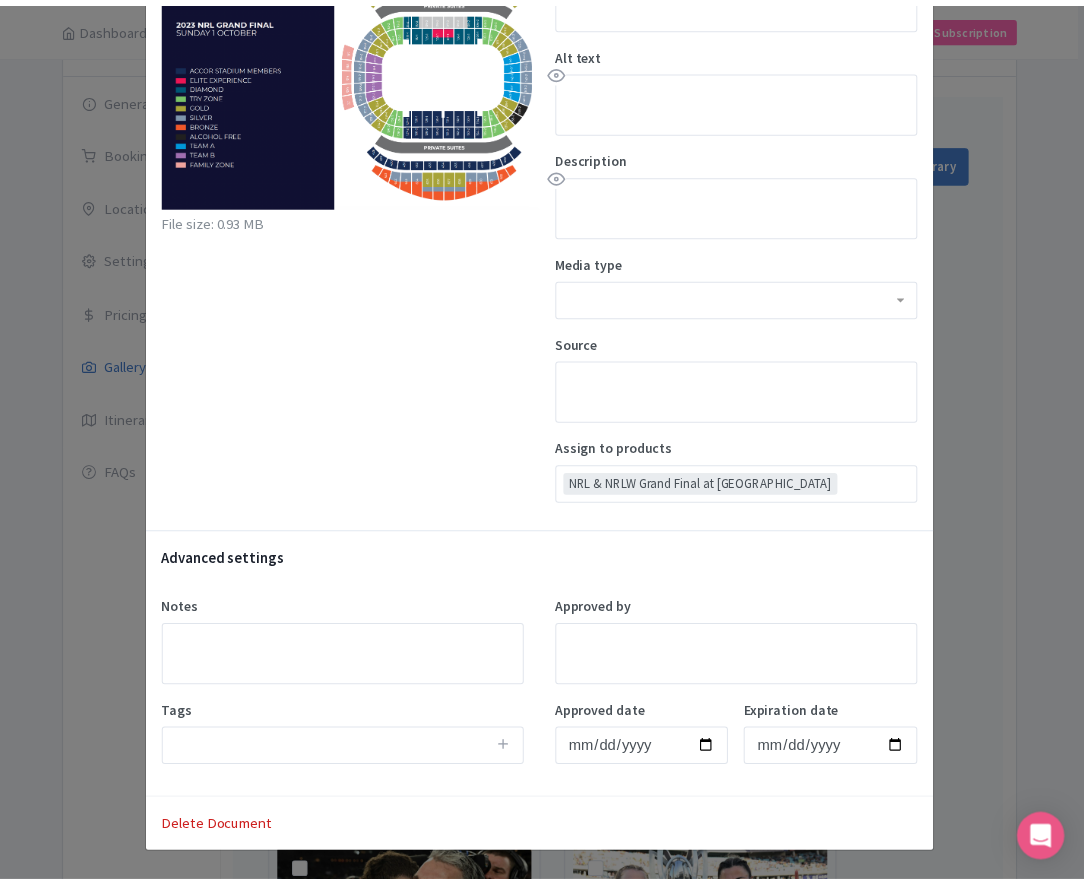 scroll, scrollTop: 204, scrollLeft: 0, axis: vertical 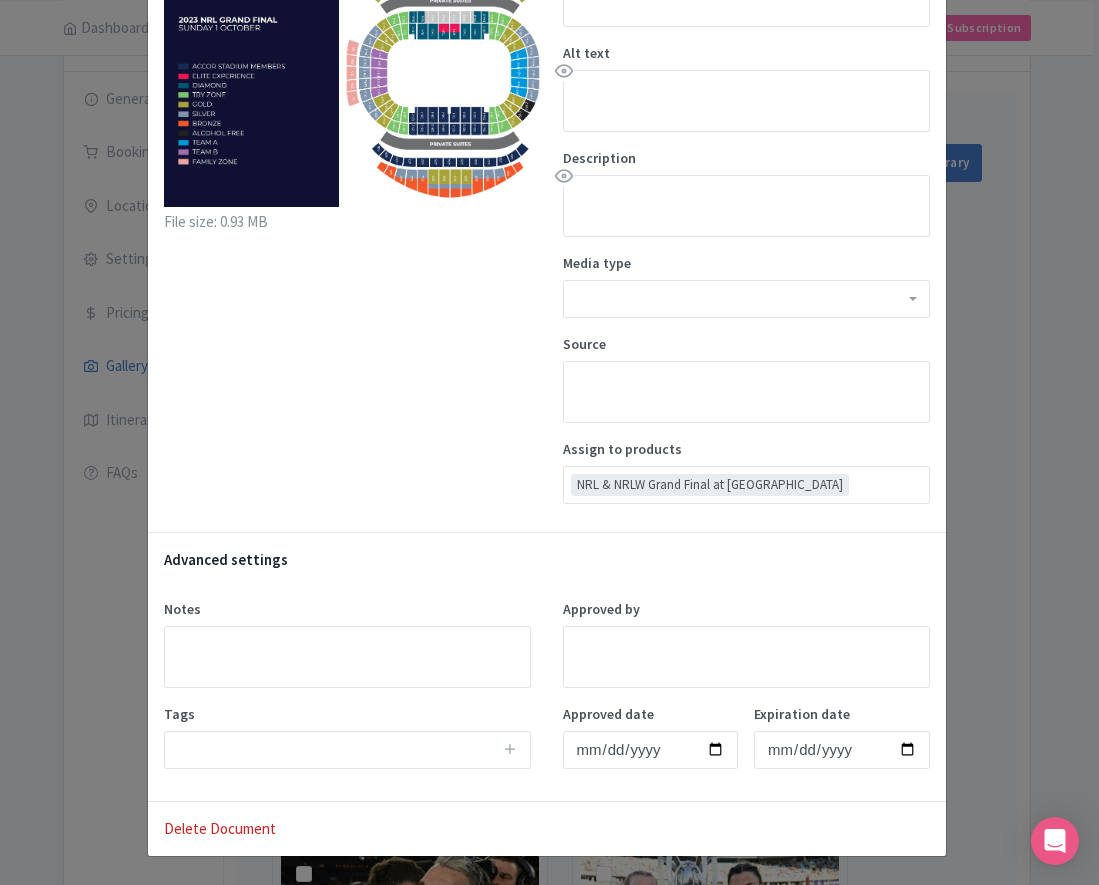 click on "Photo detail
https://res.cloudinary.com/hfyvkoyi1/image/upload/v1722428495/Screenshot_2024-07-31_at_10.21.14_PM_p914ee.png
https://res.cloudinary.com/hfyvkoyi1/image/upload/v1722428495/Screenshot_2024-07-31_at_10.21.14_PM_p914ee.png
Visible
Update
File size: 0.93 MB
Title Screenshot 2024-07-31 at 10.21.14 PM
Alt text
Description
Media type
Source
Assign to products NRL & NRLW Grand Final at Accor Stadium NRL & NRLW Grand Final at Accor Stadium
Advanced settings
Notes
Tags
Approved by
Approved date
Expiration date
Update Product image
Delete Document" at bounding box center (549, 442) 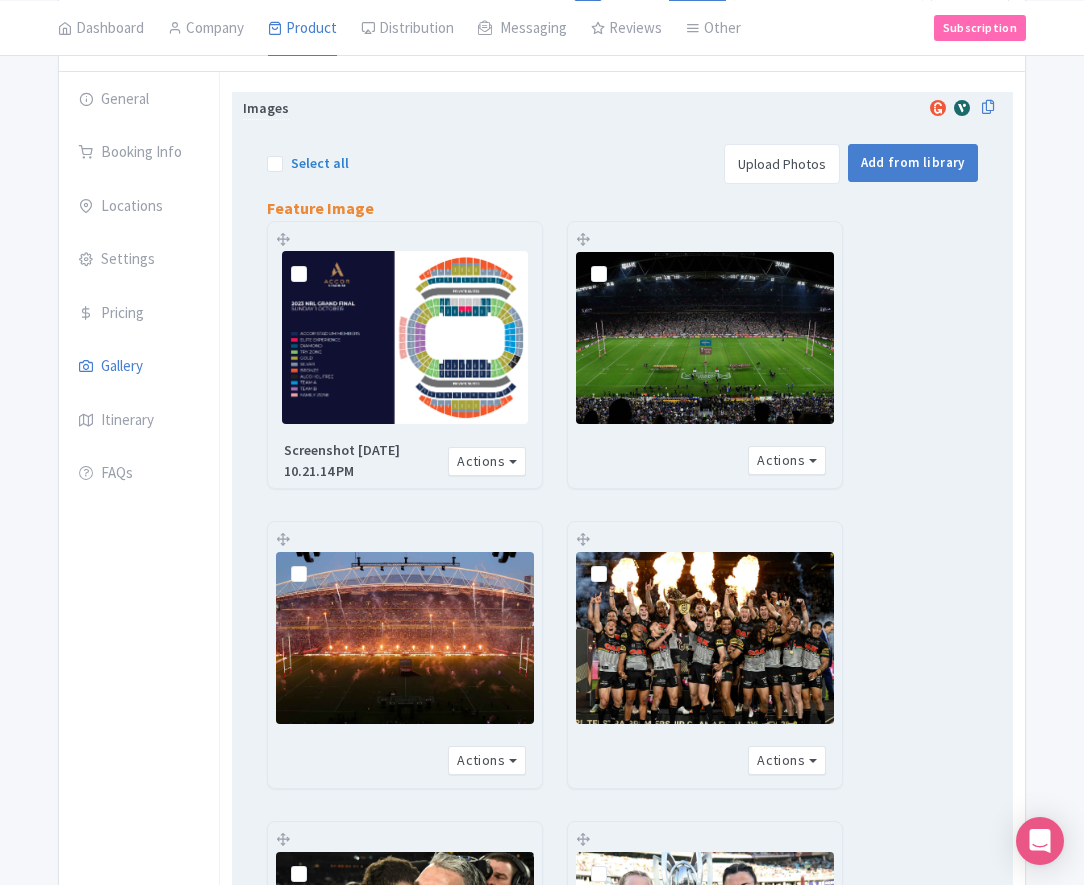click on "Upload Photos" at bounding box center [782, 164] 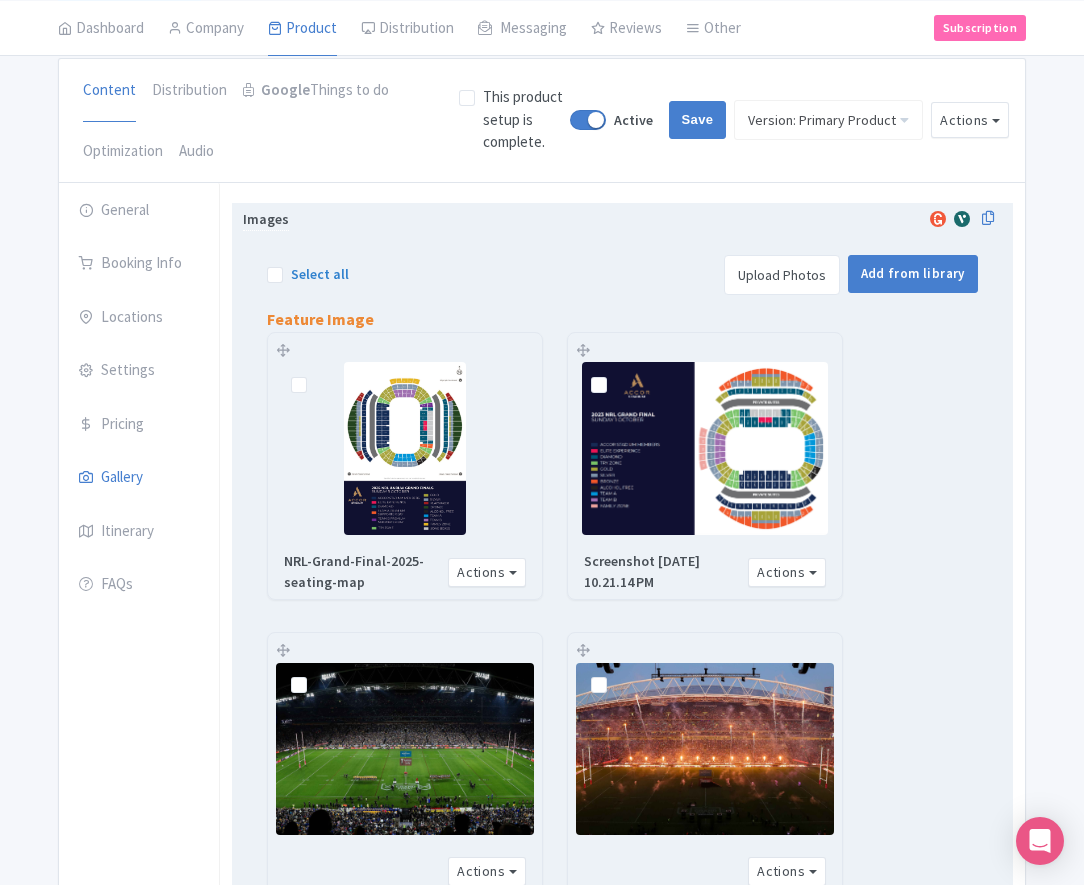 scroll, scrollTop: 291, scrollLeft: 0, axis: vertical 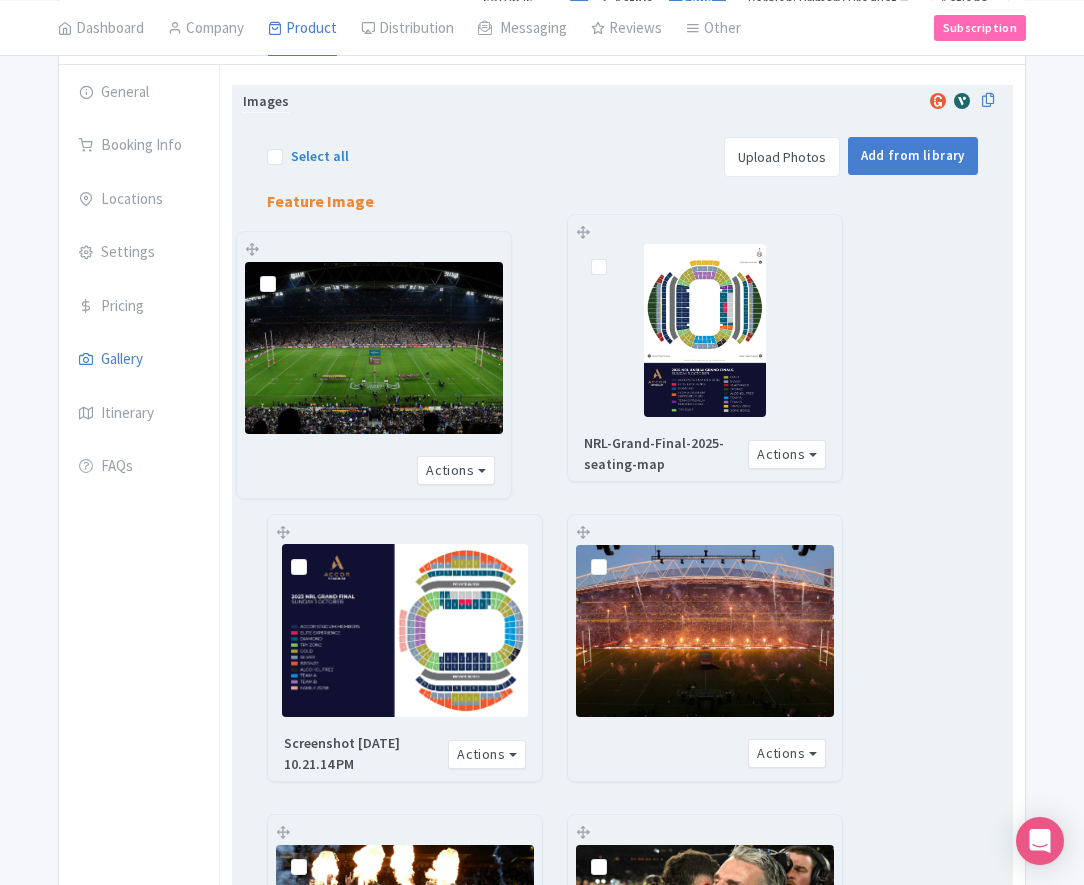 drag, startPoint x: 405, startPoint y: 613, endPoint x: 373, endPoint y: 329, distance: 285.79712 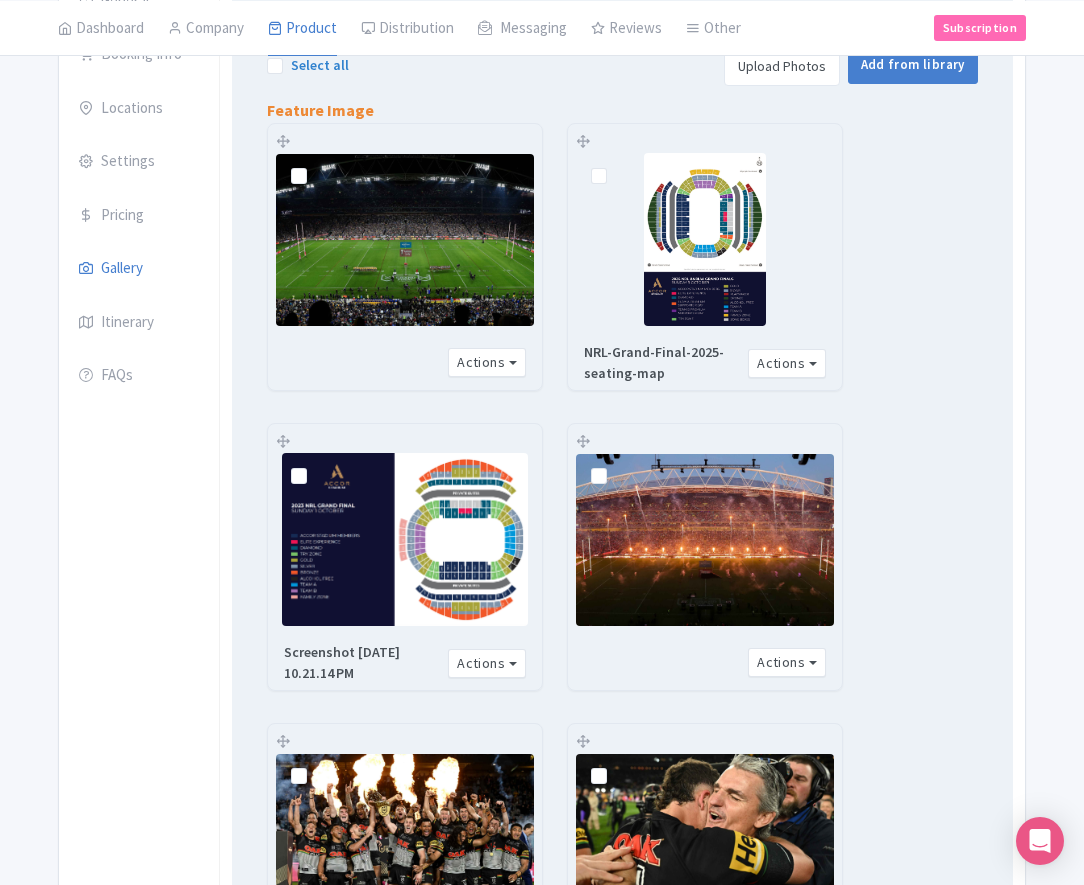 scroll, scrollTop: 389, scrollLeft: 0, axis: vertical 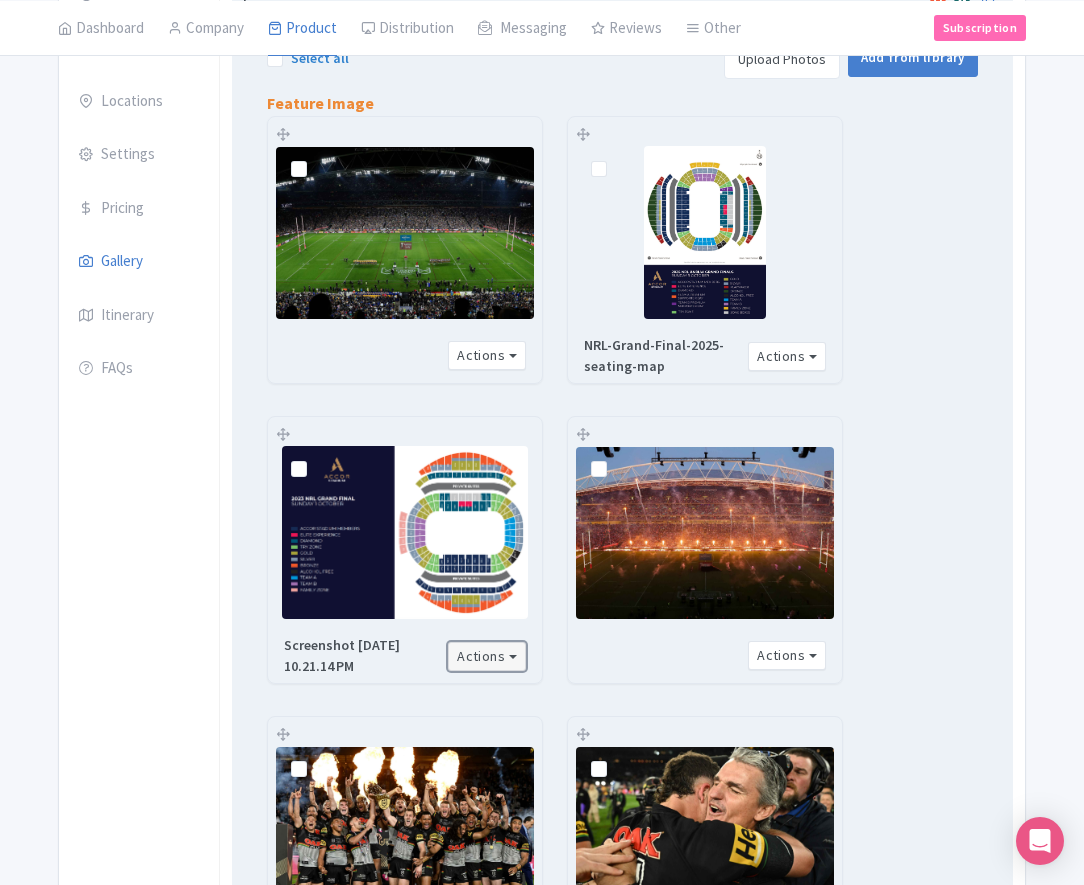click on "Actions" at bounding box center [487, 656] 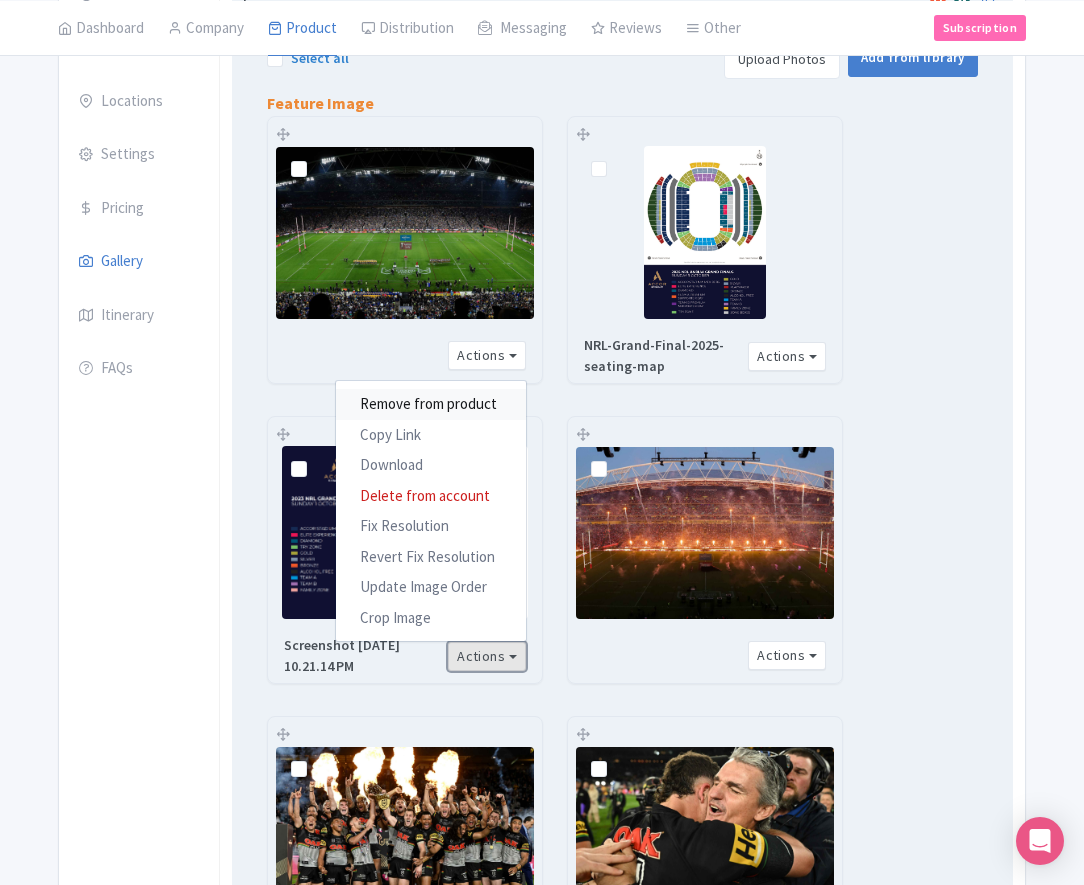 click on "Remove from product" at bounding box center [431, 404] 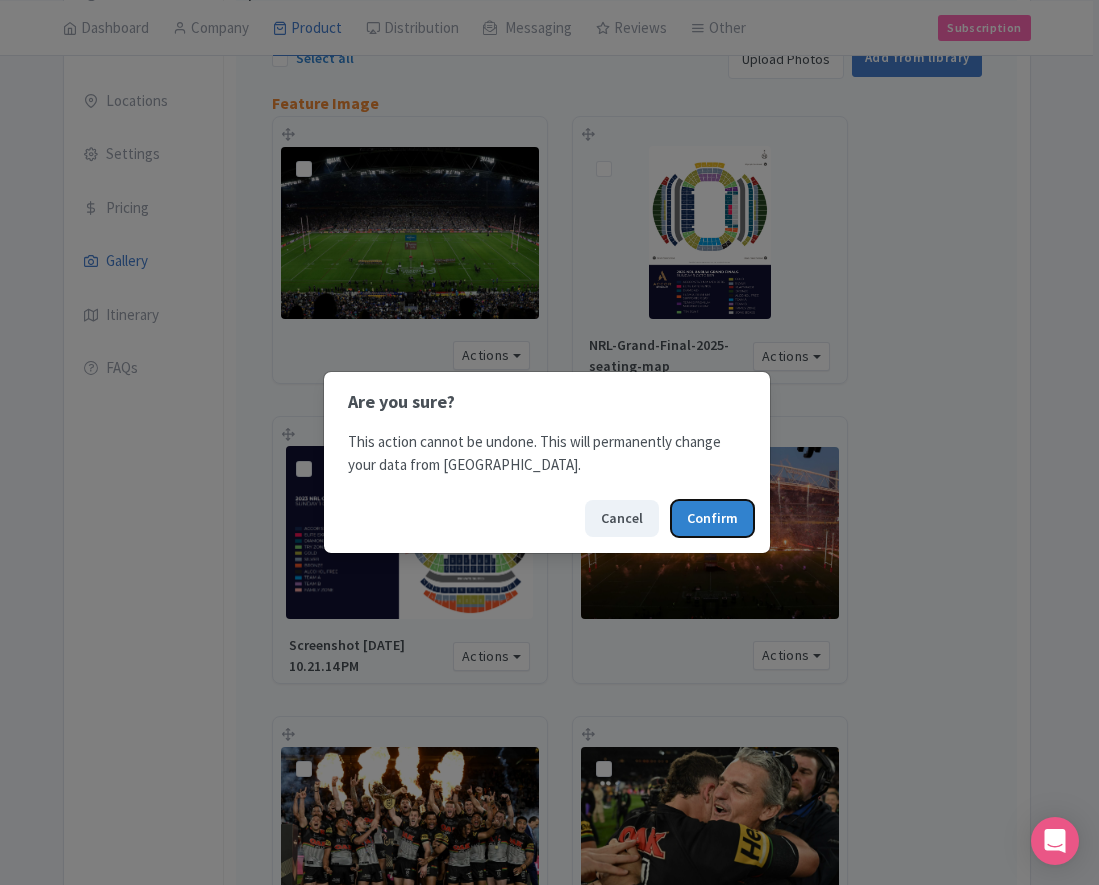 click on "Confirm" at bounding box center (712, 518) 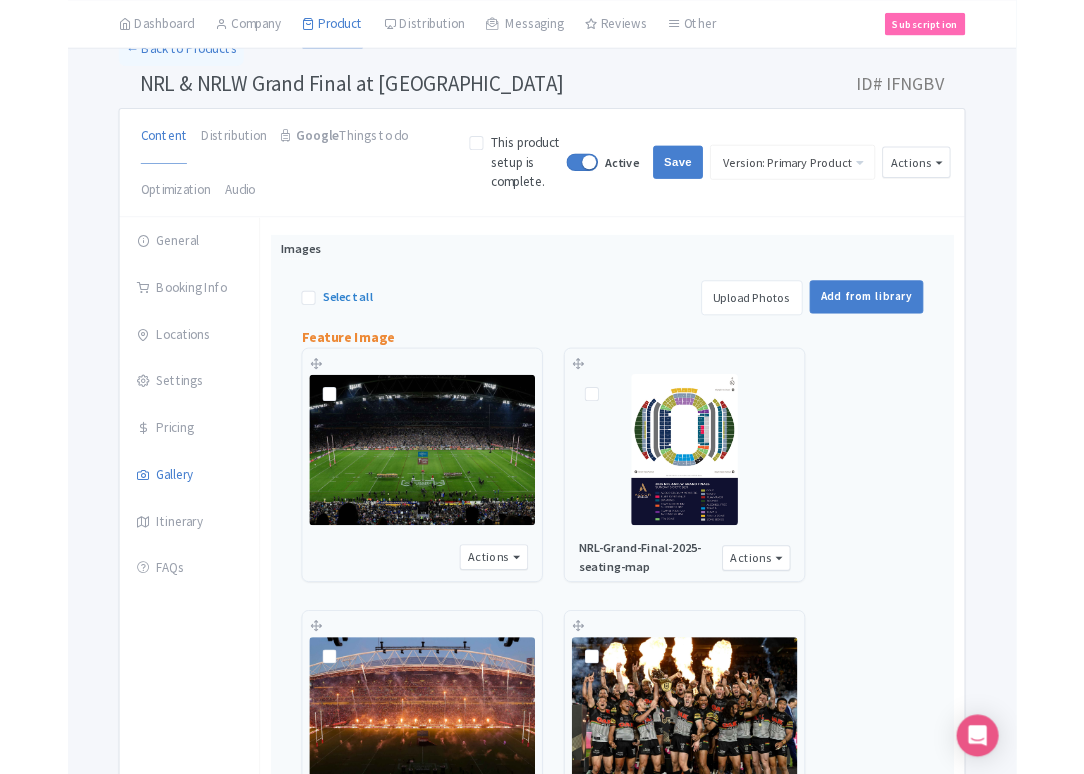 scroll, scrollTop: 143, scrollLeft: 0, axis: vertical 